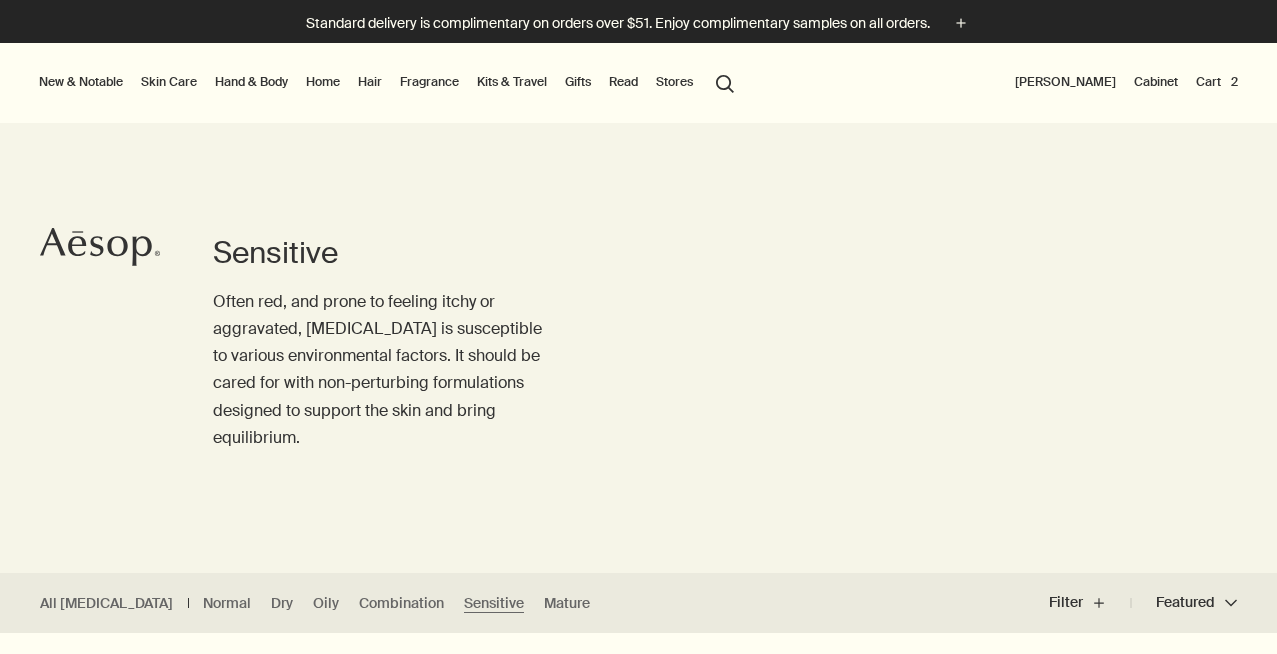 scroll, scrollTop: 0, scrollLeft: 0, axis: both 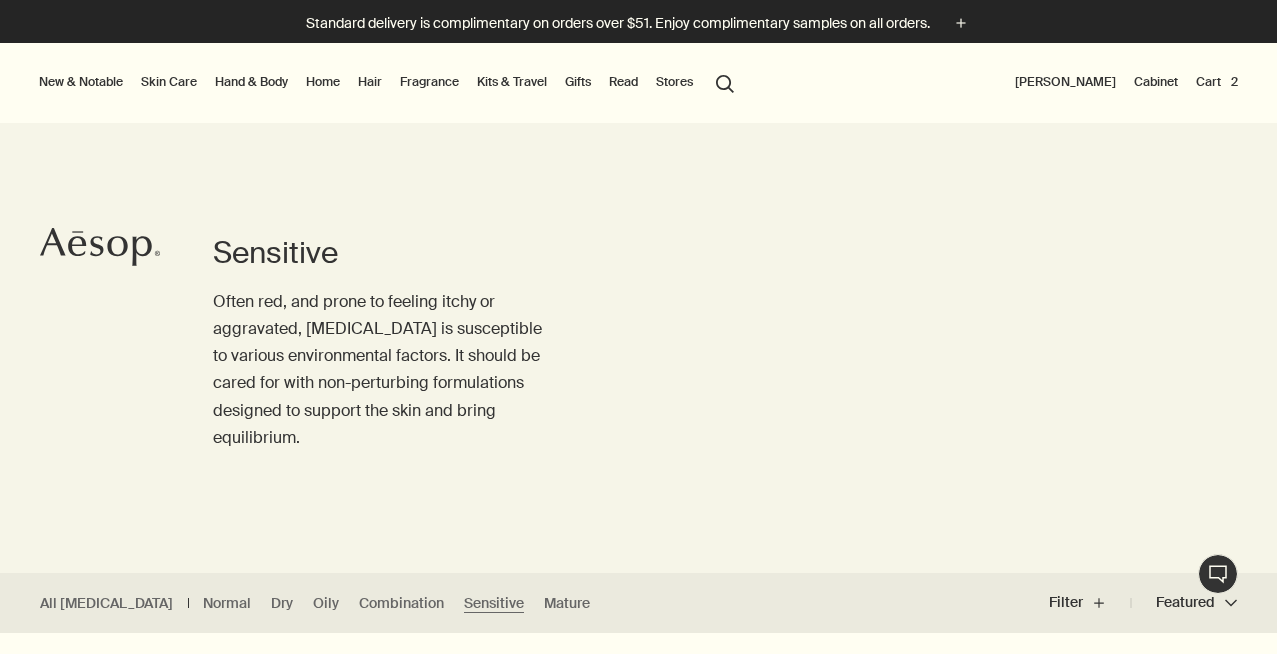 click on "Stores" at bounding box center (674, 82) 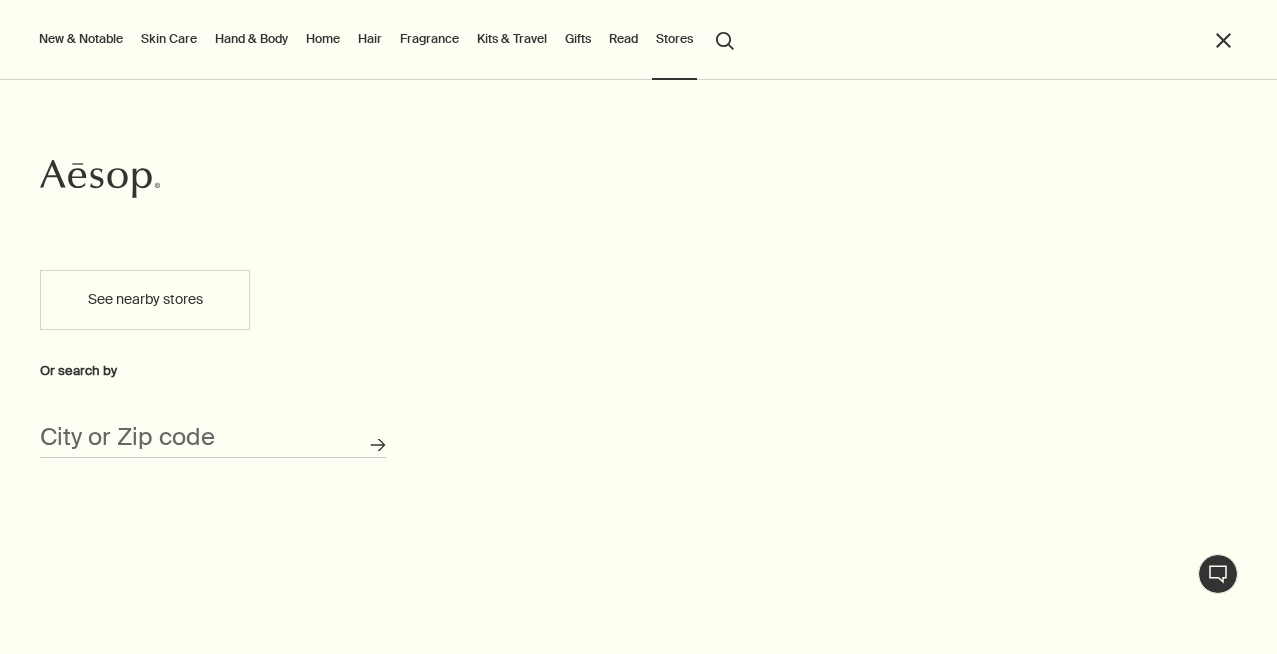 click on "Read" at bounding box center (623, 39) 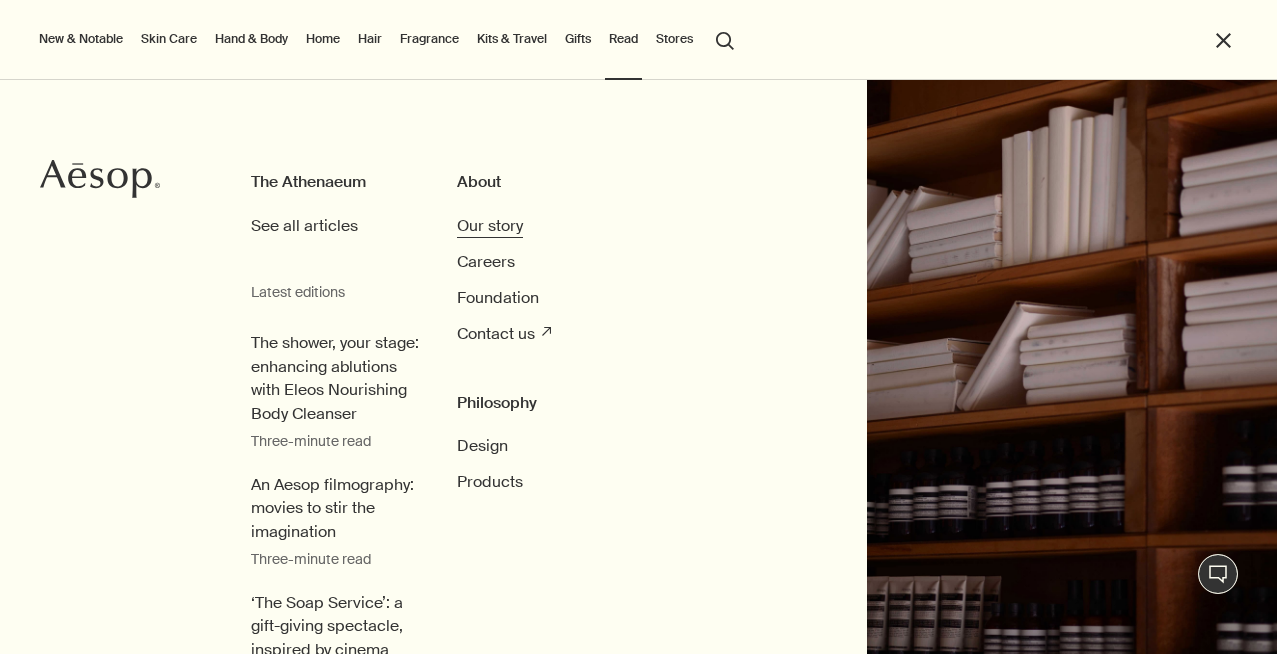 click on "Our story" at bounding box center (490, 225) 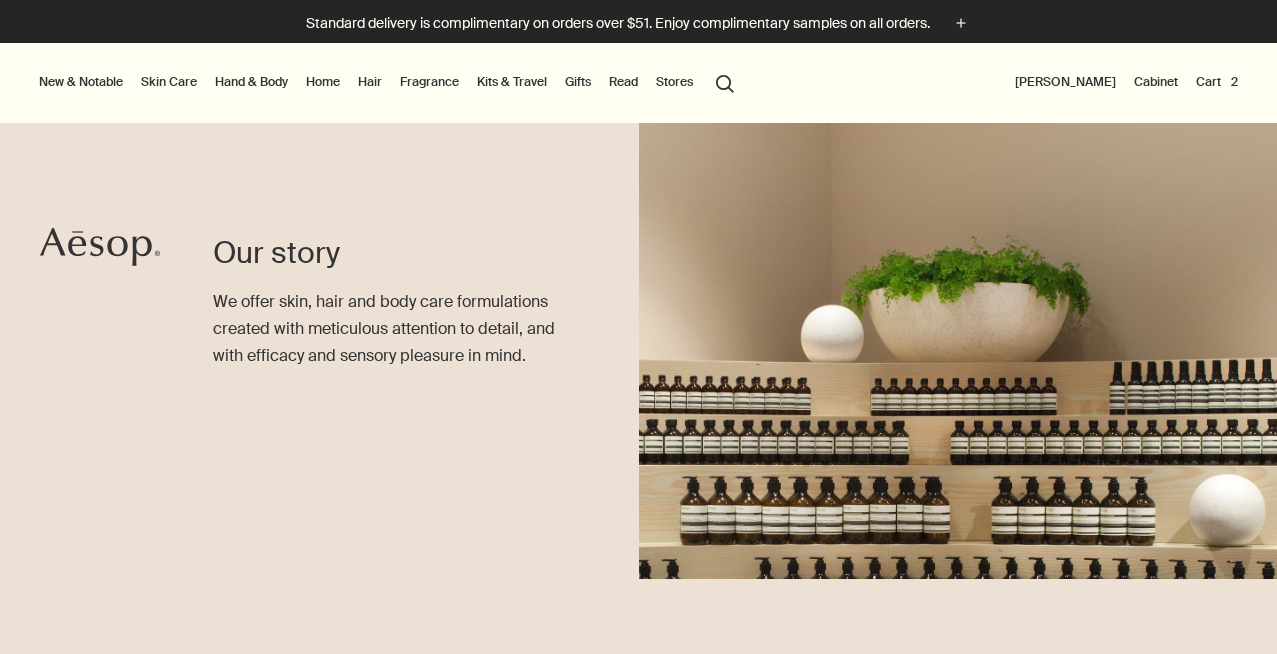 scroll, scrollTop: 0, scrollLeft: 0, axis: both 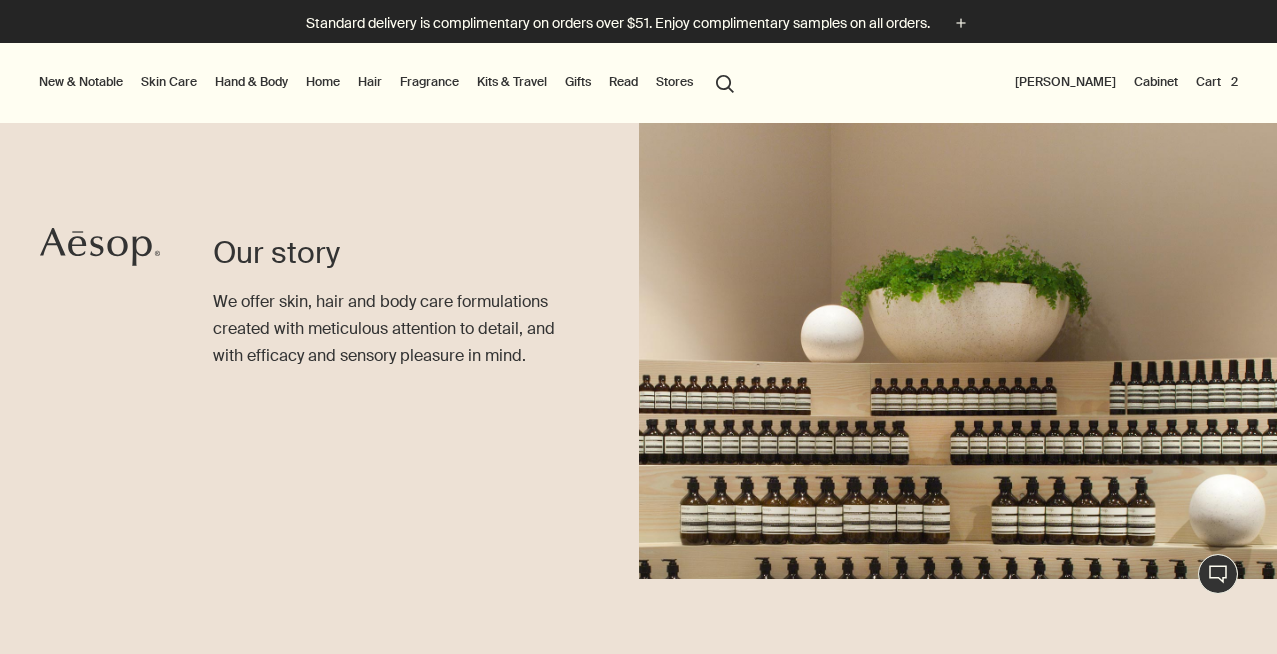 click on "Skin Care" at bounding box center (169, 82) 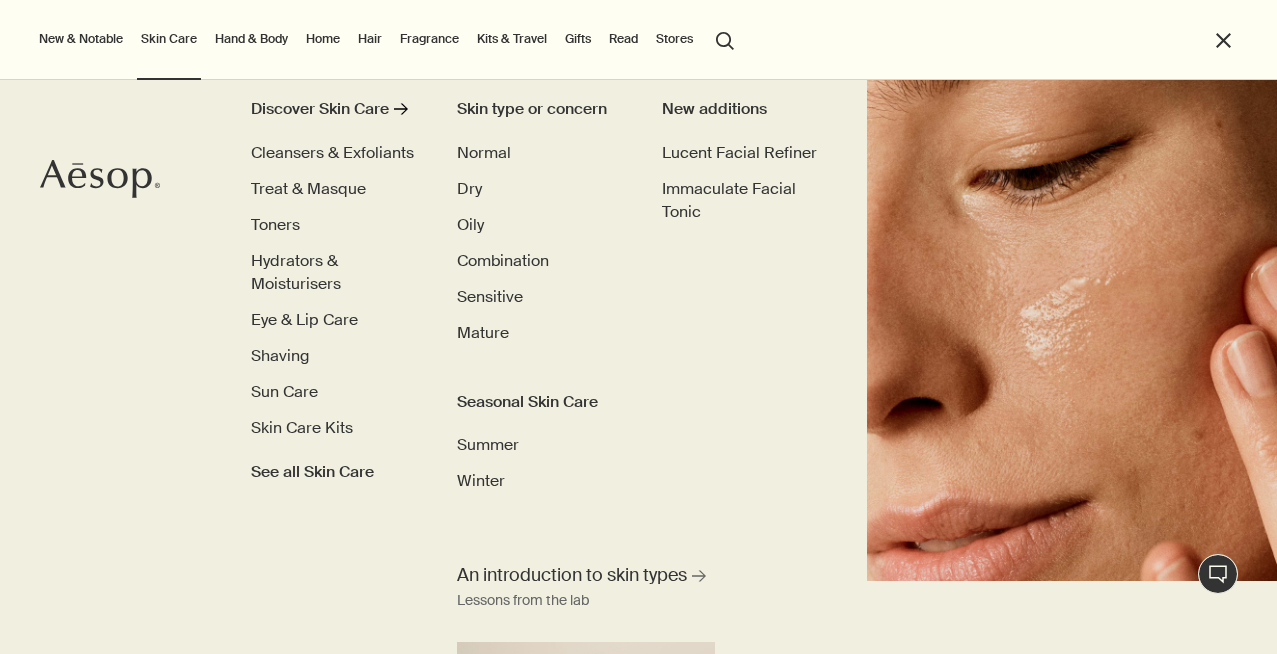scroll, scrollTop: 0, scrollLeft: 0, axis: both 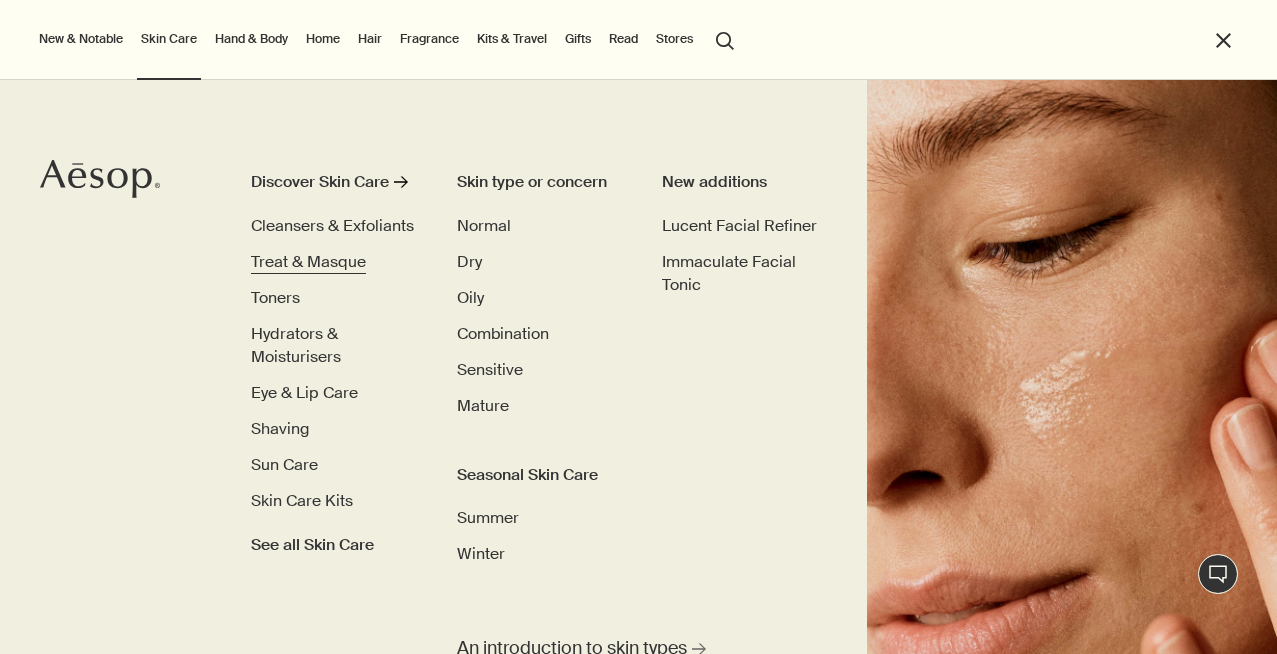 click on "Treat & Masque" at bounding box center [308, 261] 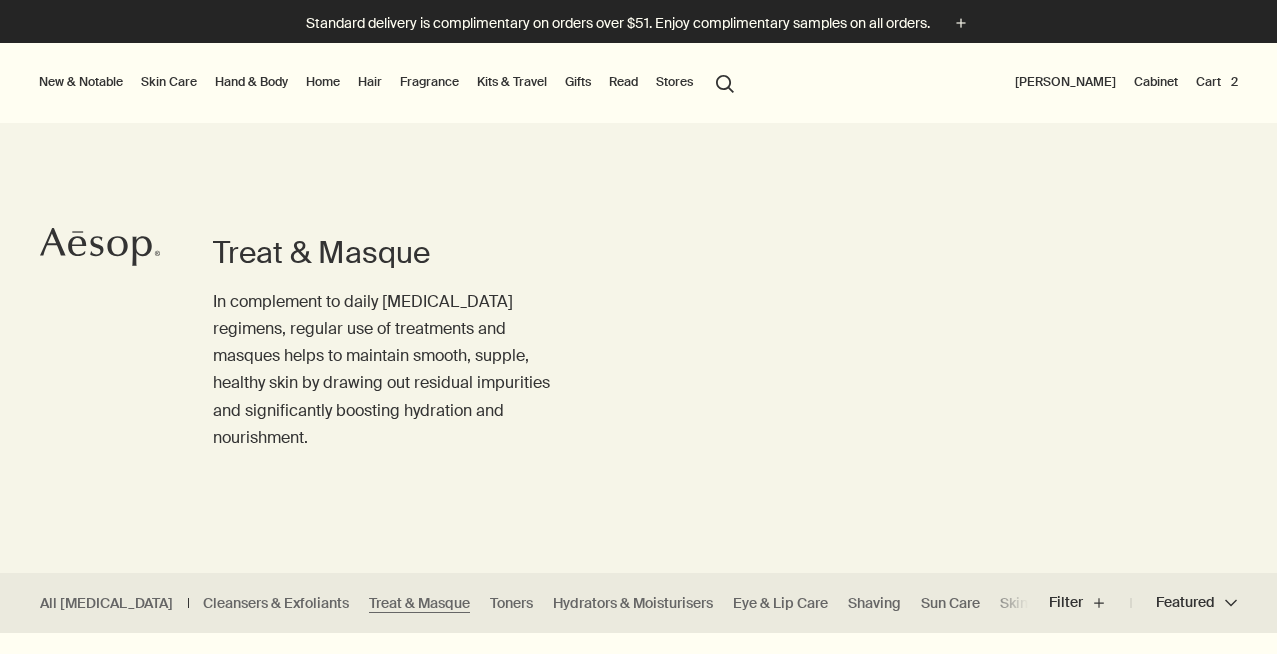 scroll, scrollTop: 0, scrollLeft: 0, axis: both 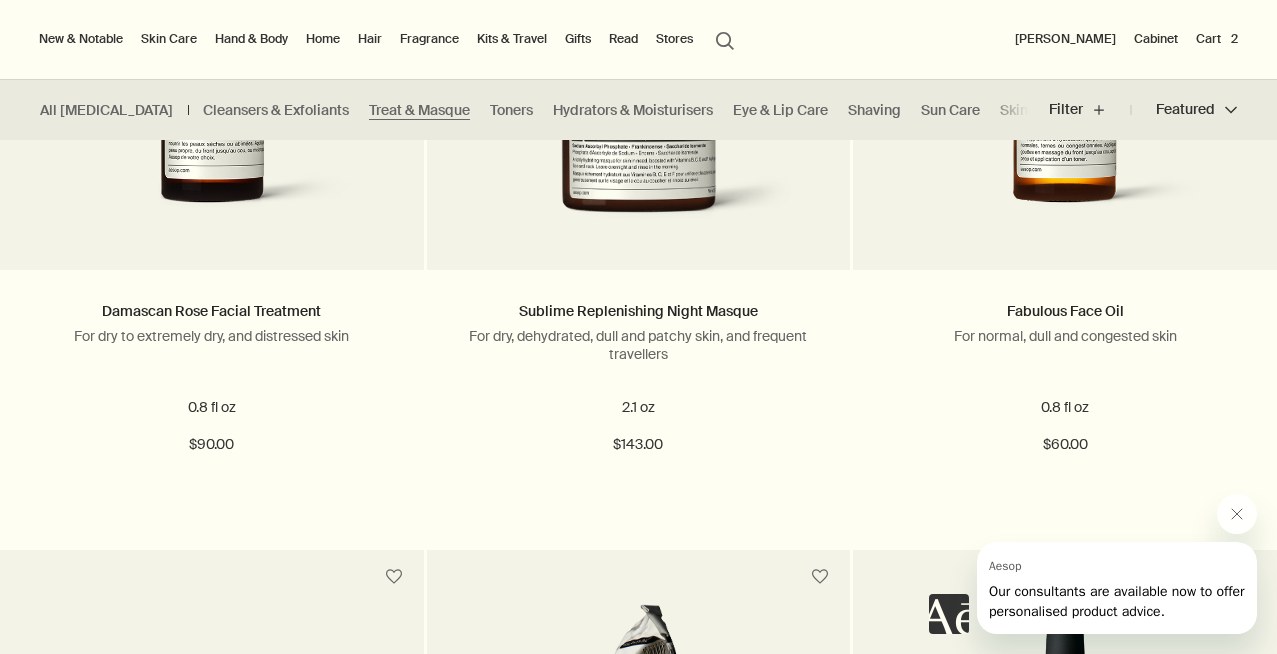 click on "Sublime Replenishing Night Masque For dry, dehydrated, dull and patchy skin, and frequent travellers 2.1 oz $143.00" at bounding box center [639, 378] 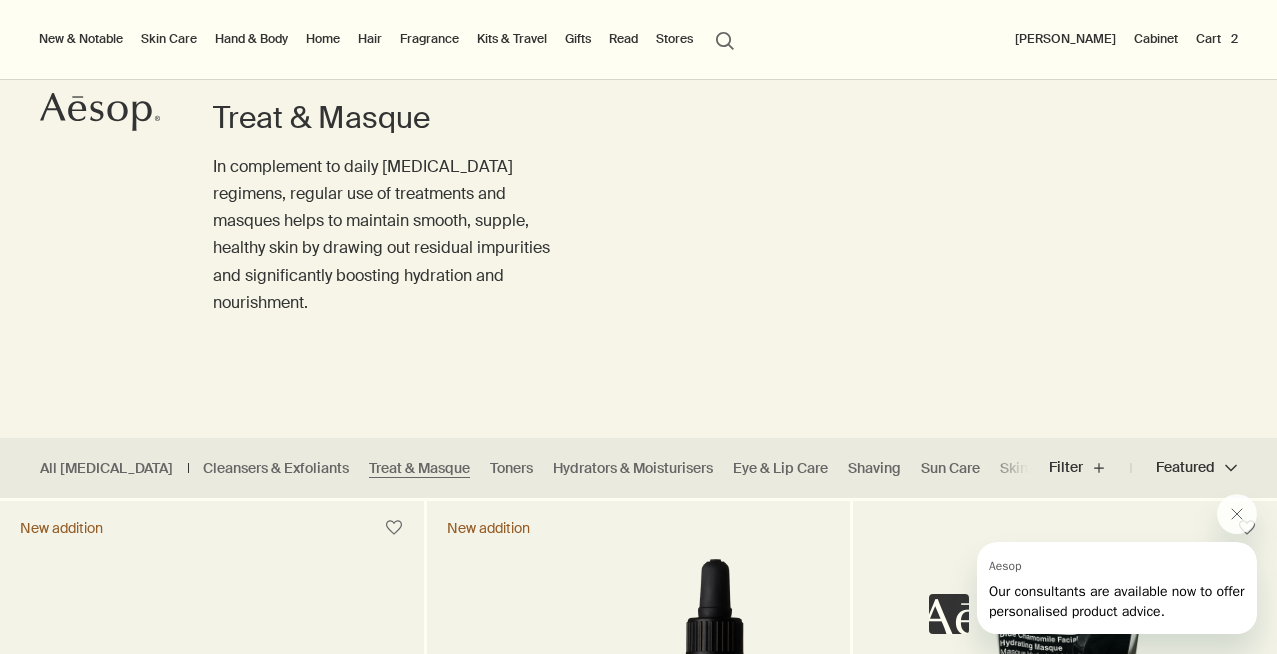 scroll, scrollTop: 0, scrollLeft: 0, axis: both 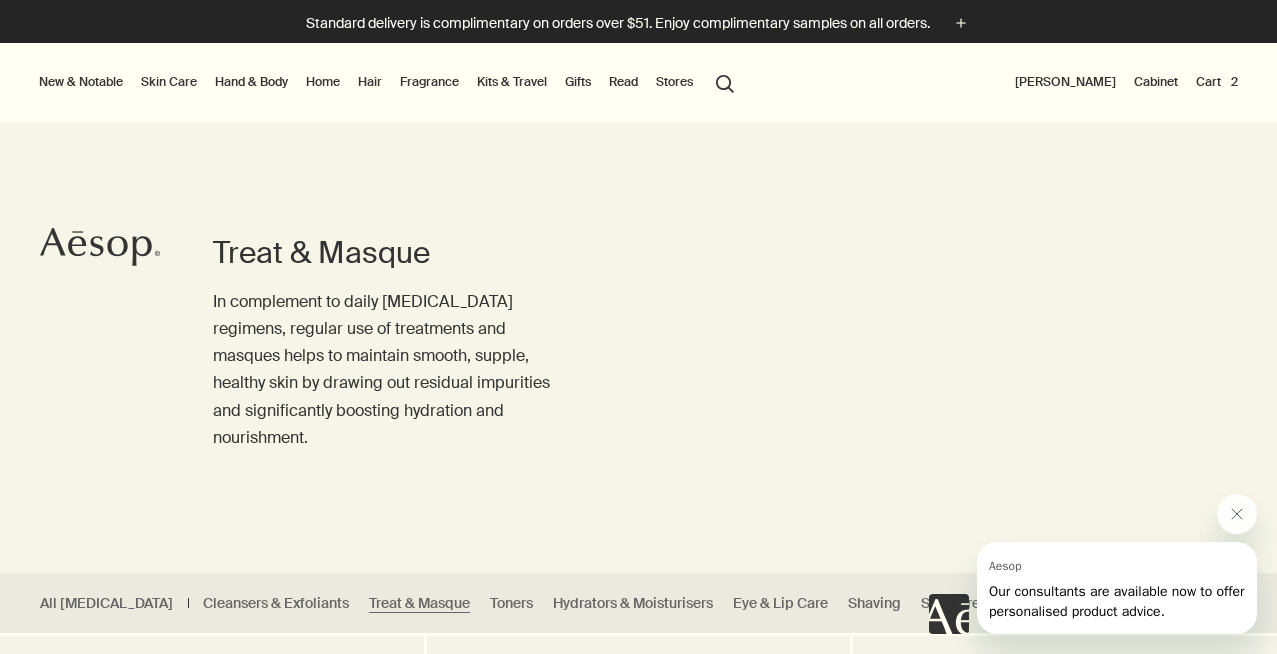 click on "search Search" at bounding box center (725, 82) 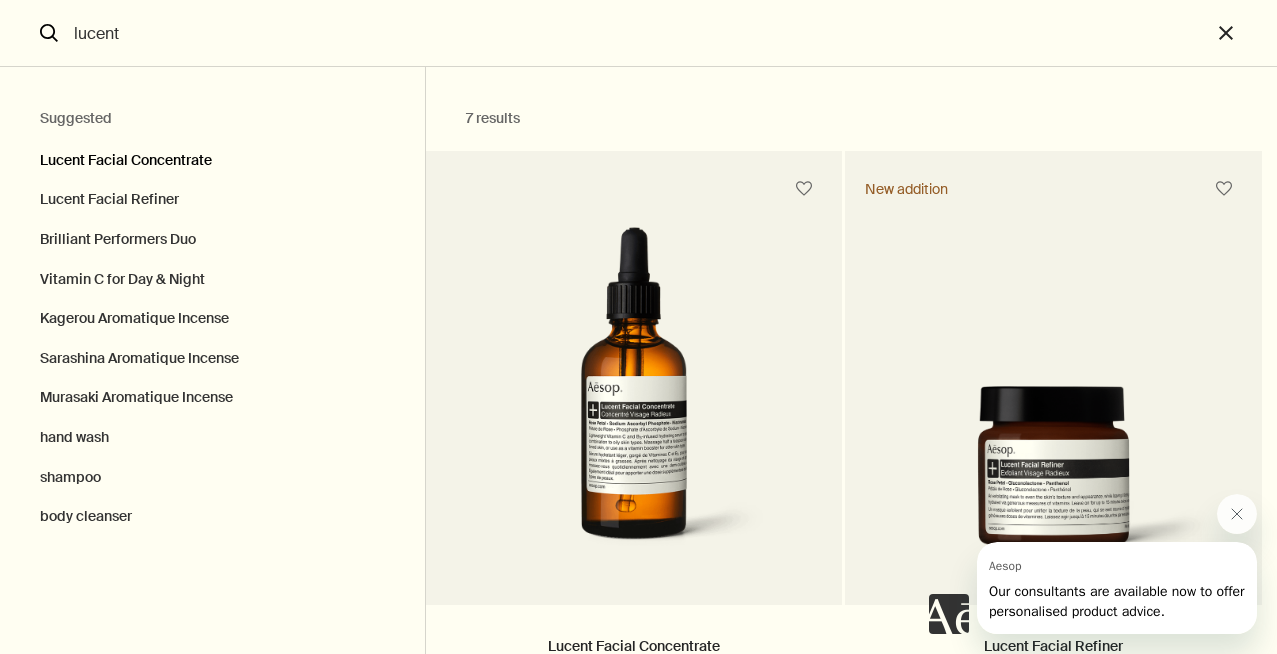 click on "Lucent Facial Concentrate" at bounding box center (212, 156) 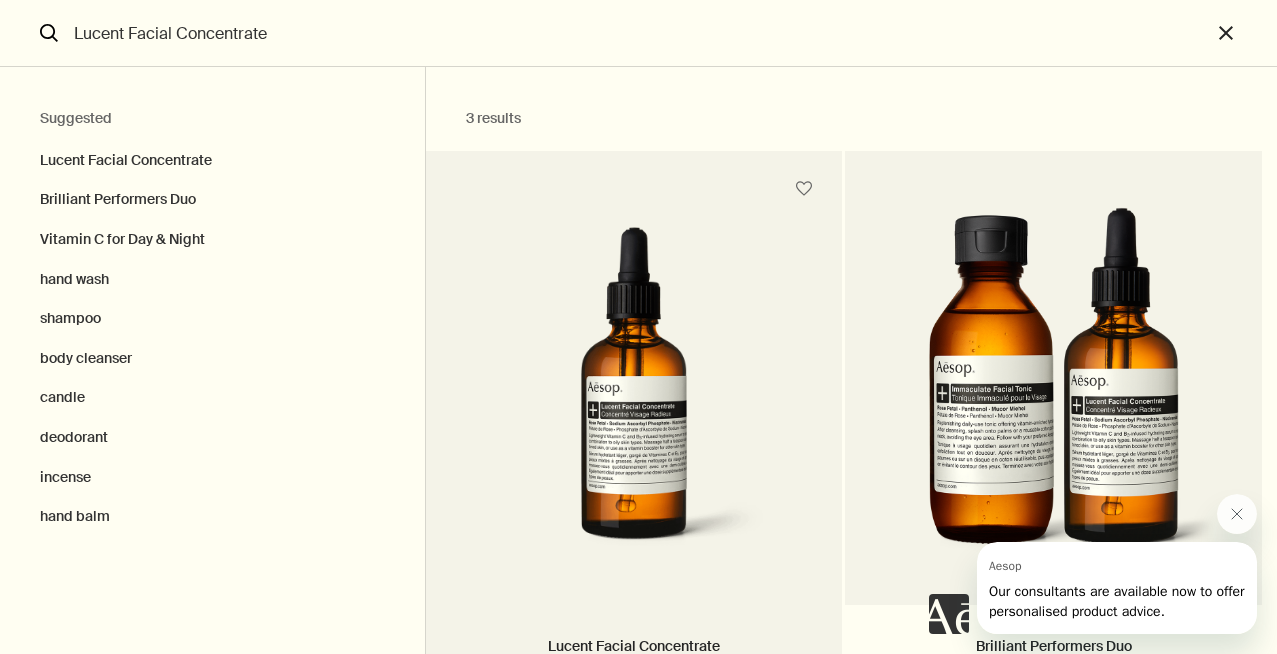 click at bounding box center [634, 401] 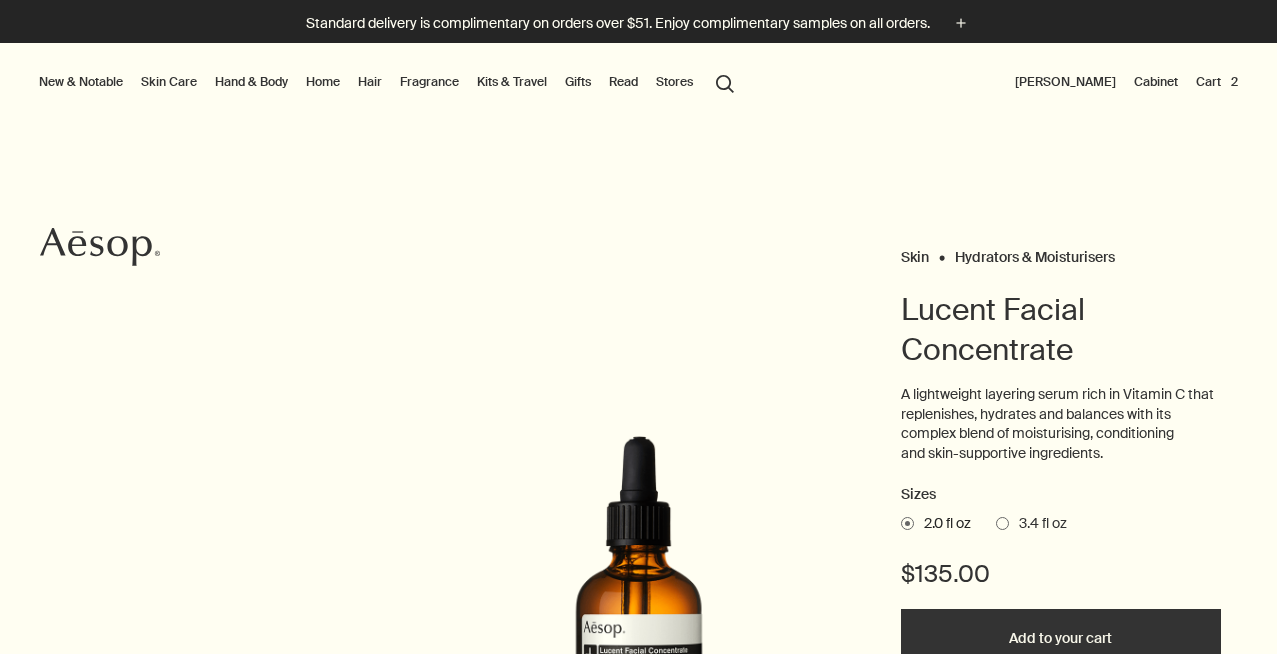 scroll, scrollTop: 0, scrollLeft: 0, axis: both 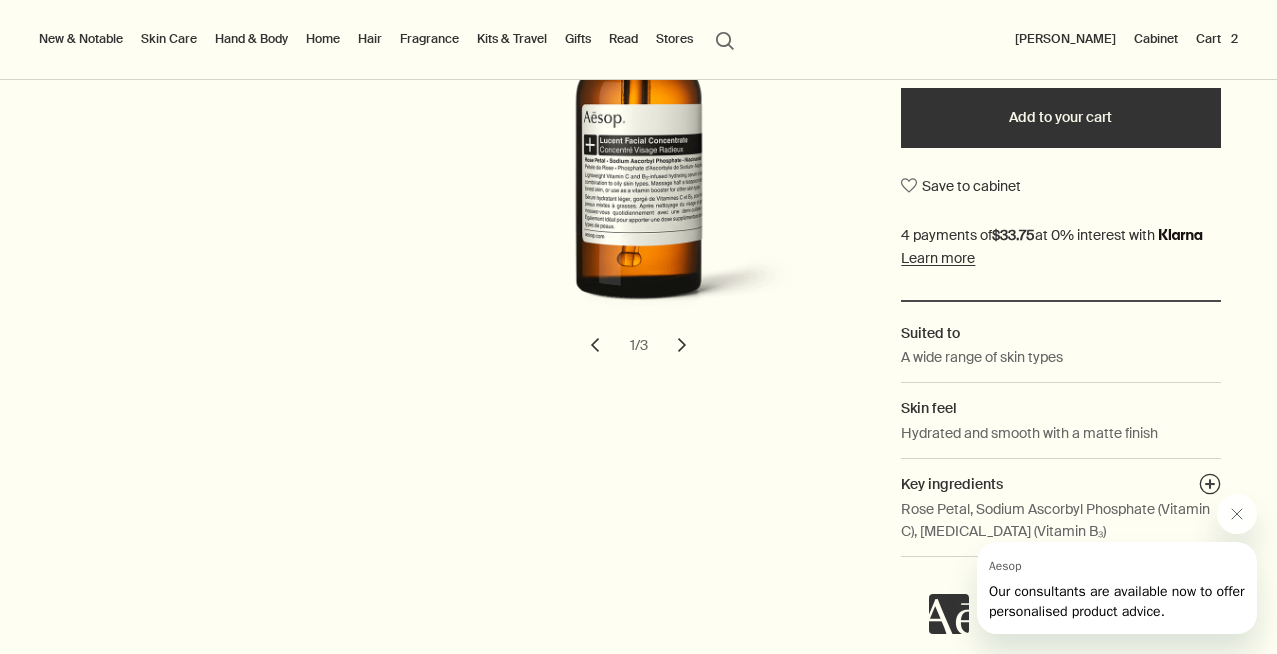 click at bounding box center [1093, 564] 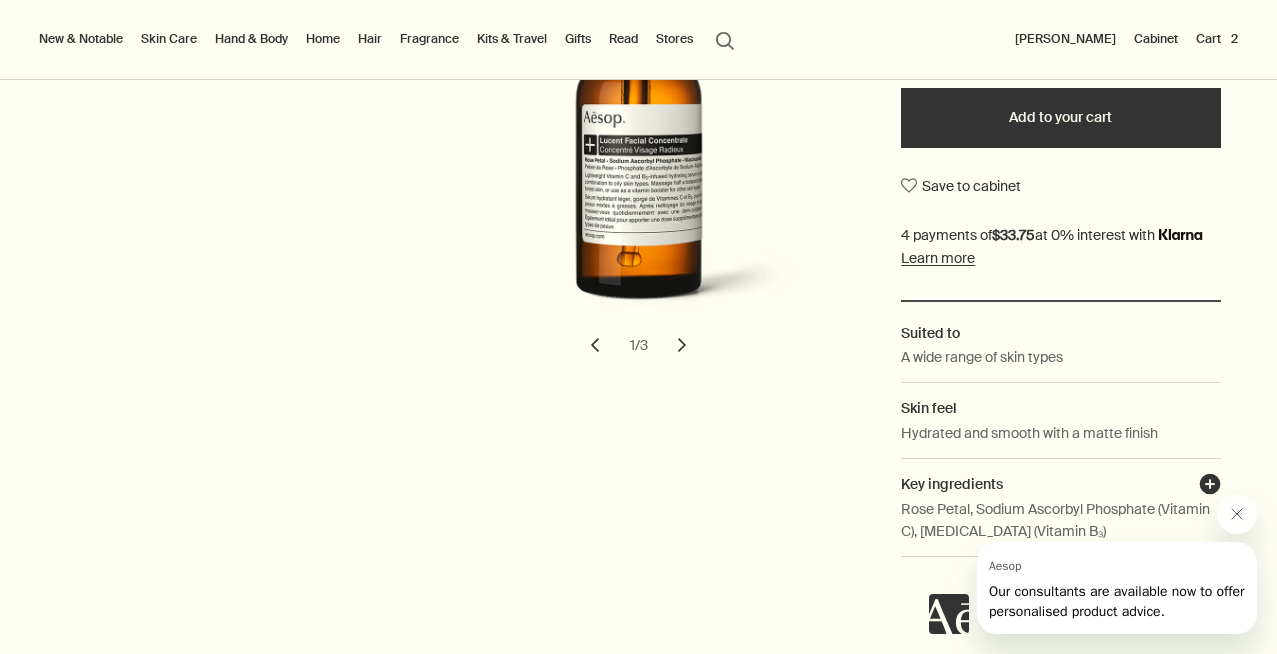 click on "plusAndCloseWithCircle" at bounding box center (1210, 487) 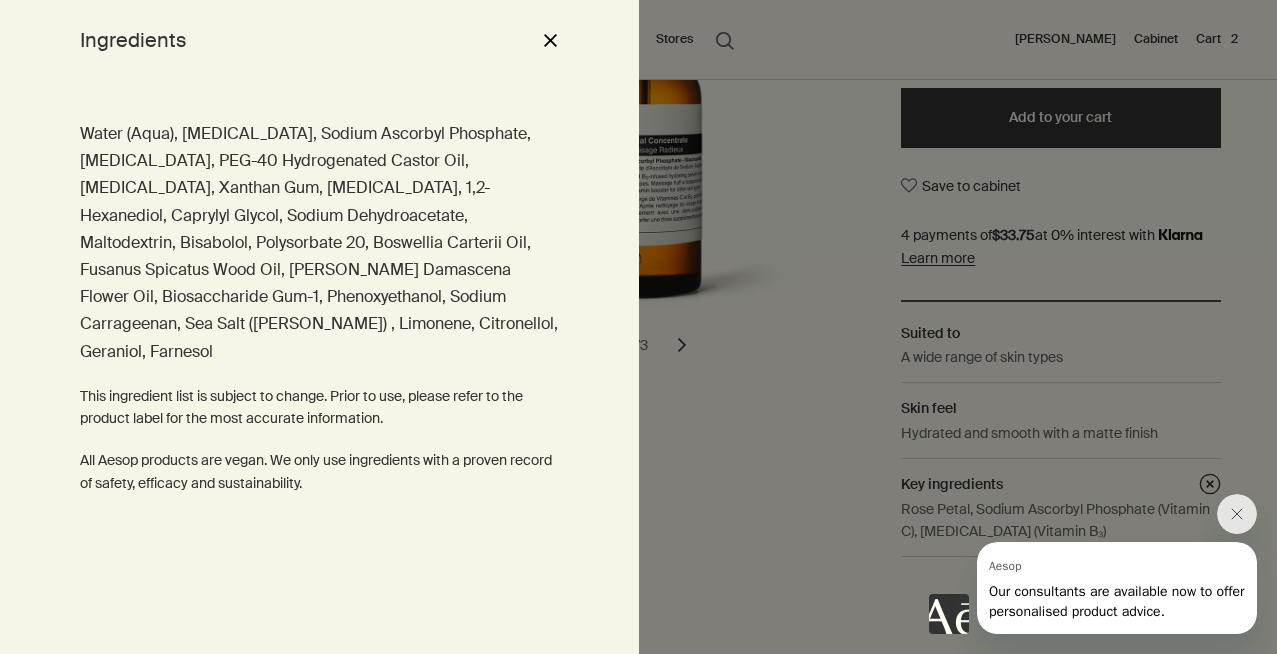 click at bounding box center [638, 327] 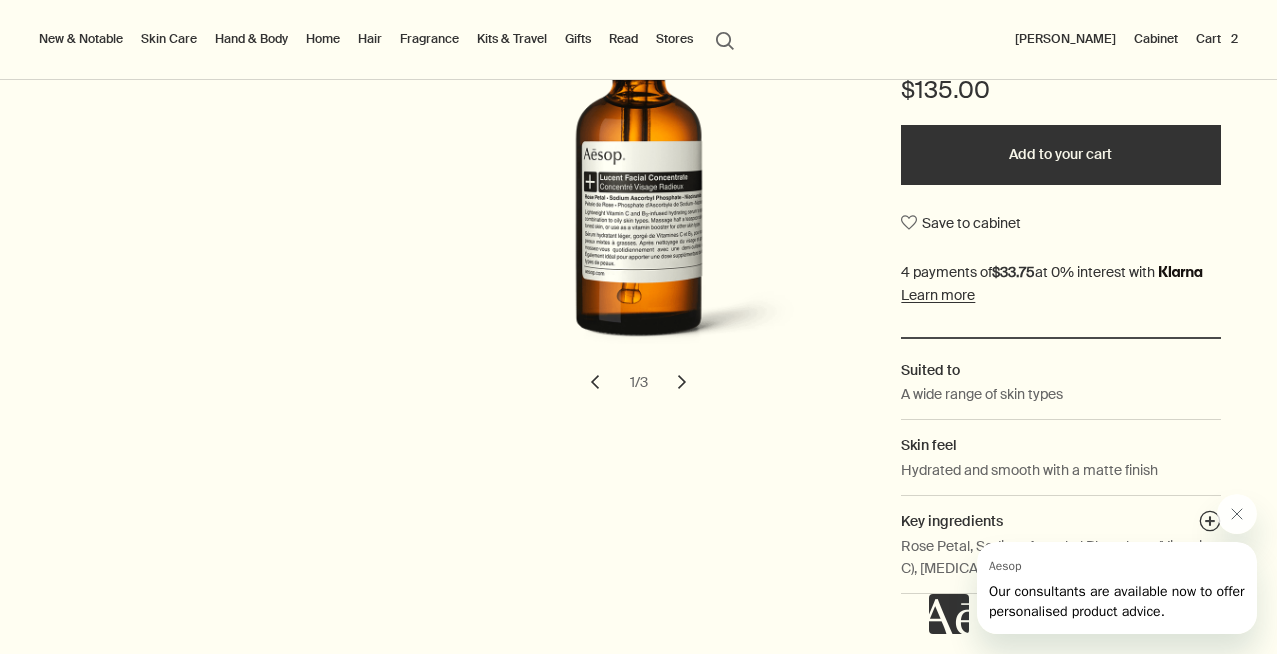 scroll, scrollTop: 0, scrollLeft: 0, axis: both 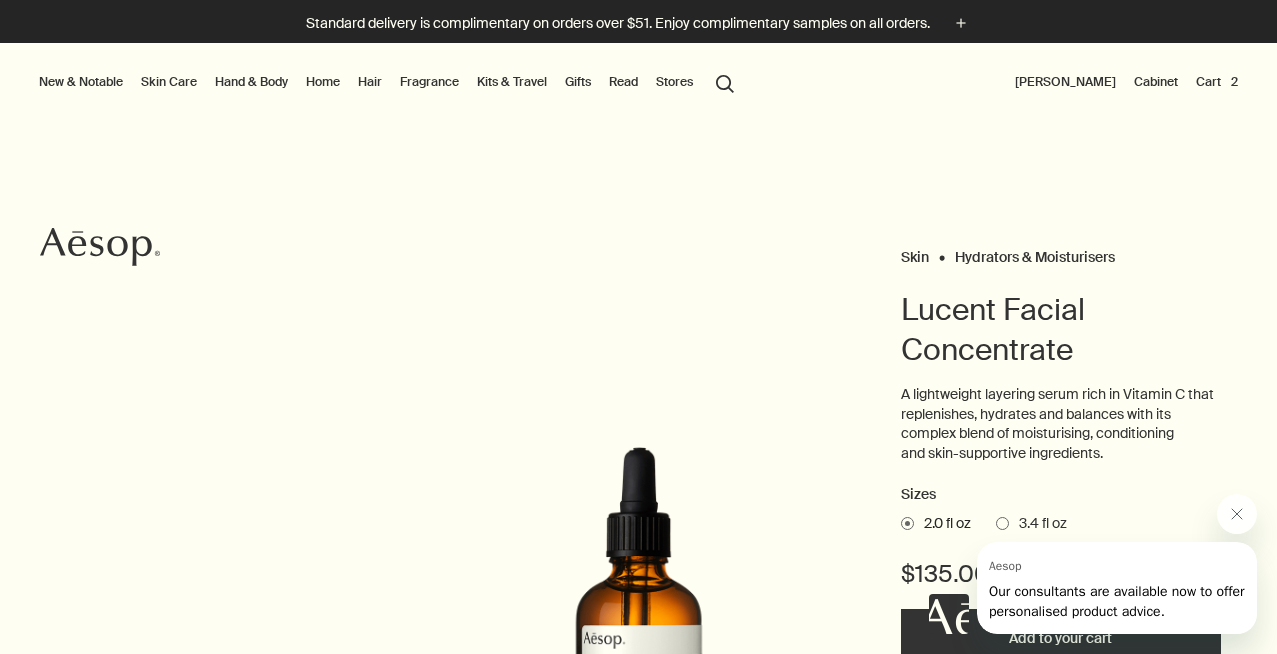 click on "Cart 2" at bounding box center (1217, 82) 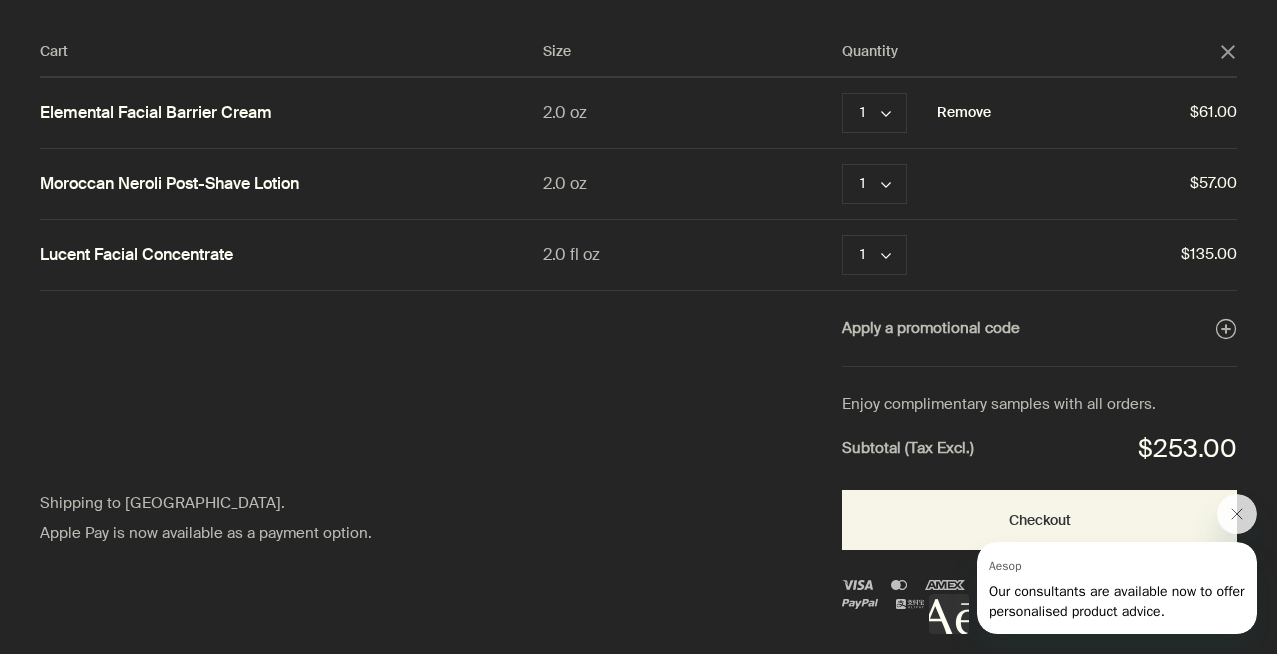 click on "Remove" at bounding box center [964, 113] 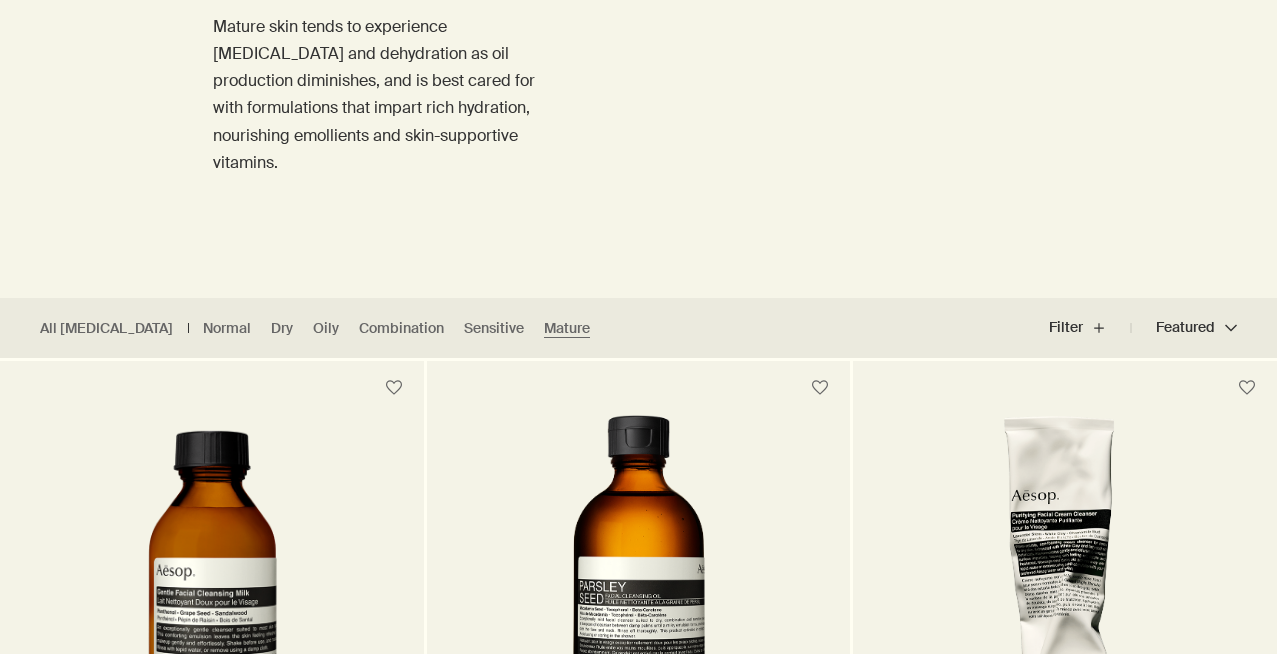 scroll, scrollTop: 275, scrollLeft: 0, axis: vertical 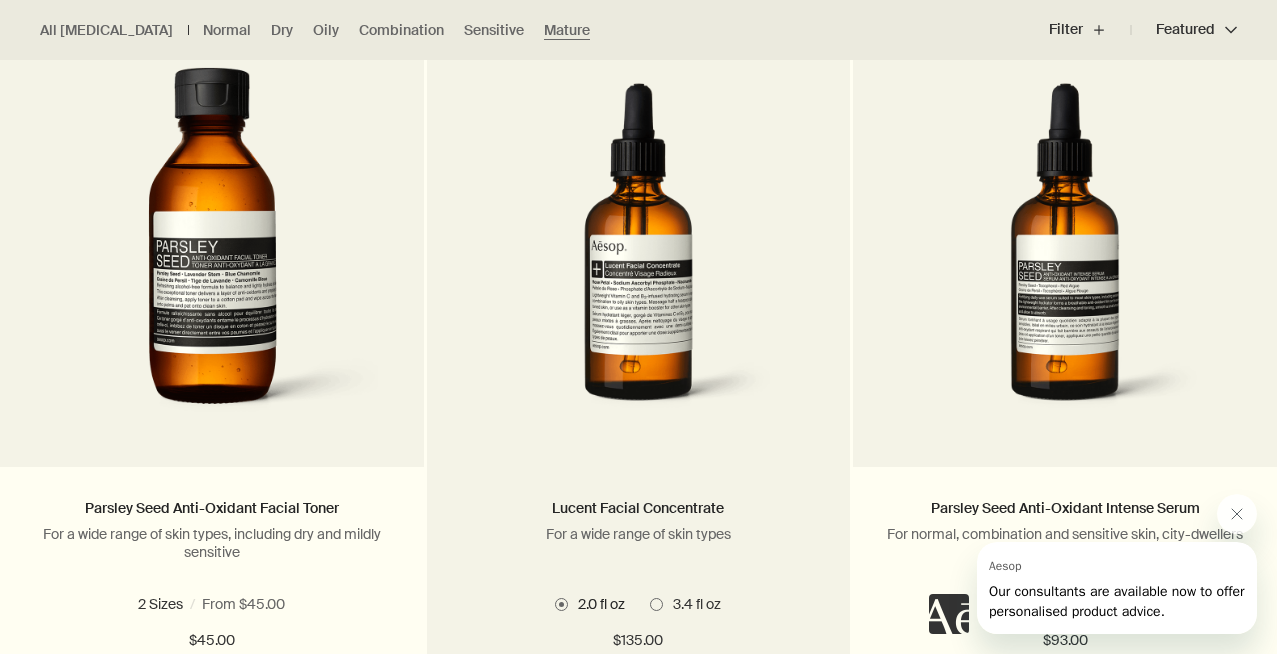 click at bounding box center [639, 260] 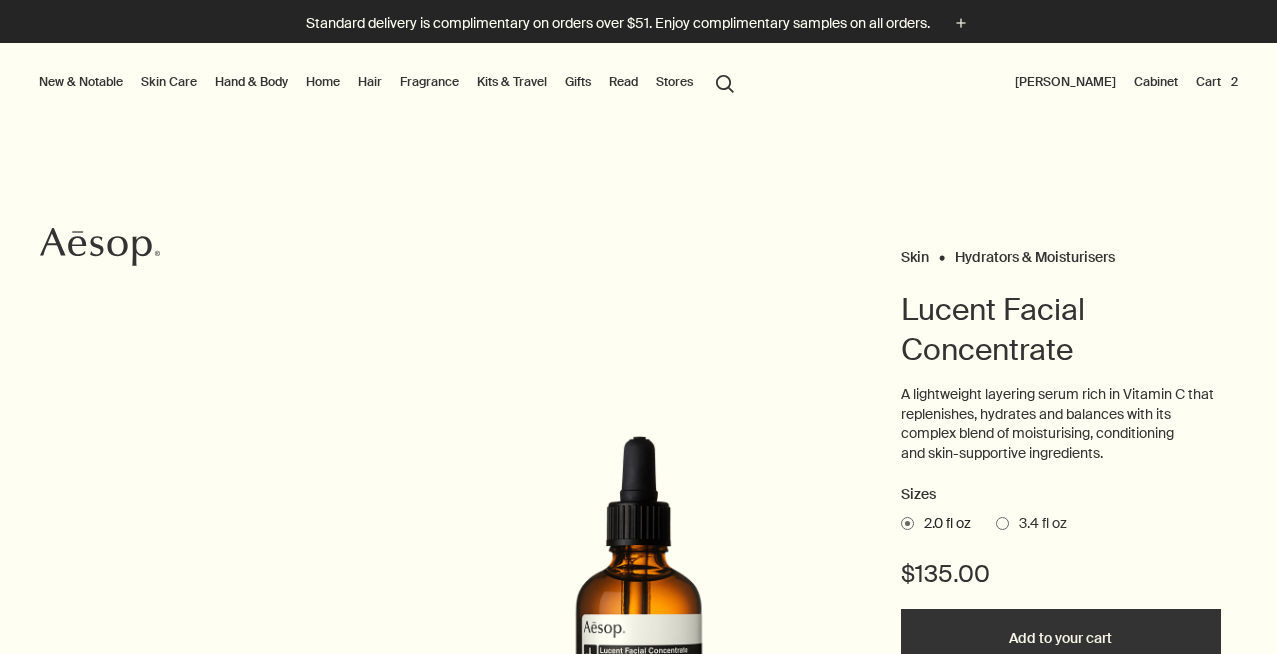 scroll, scrollTop: 0, scrollLeft: 0, axis: both 